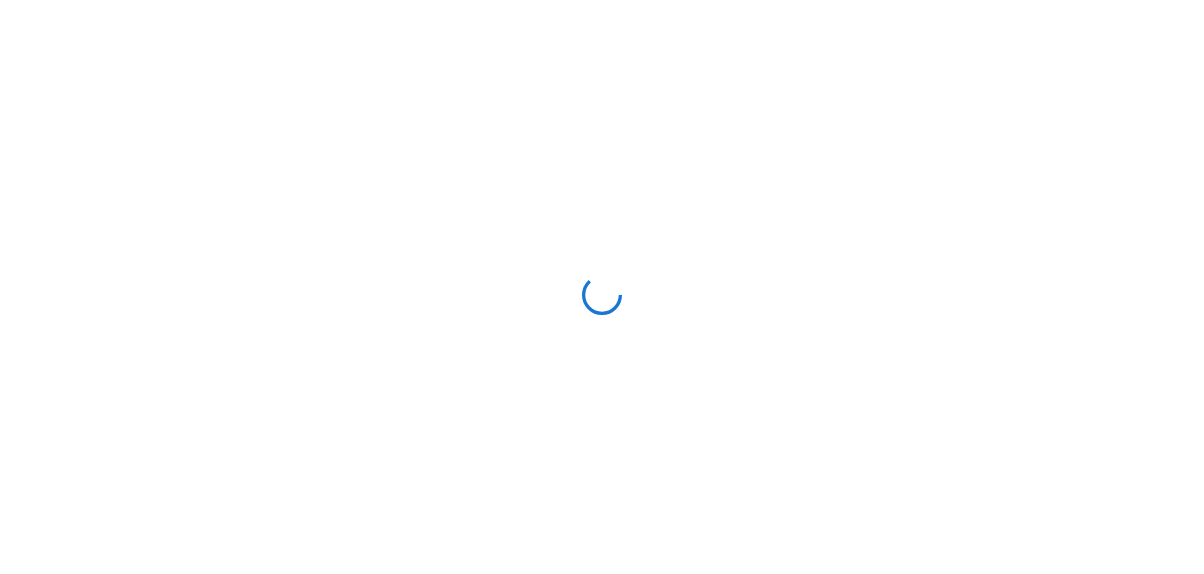 scroll, scrollTop: 0, scrollLeft: 0, axis: both 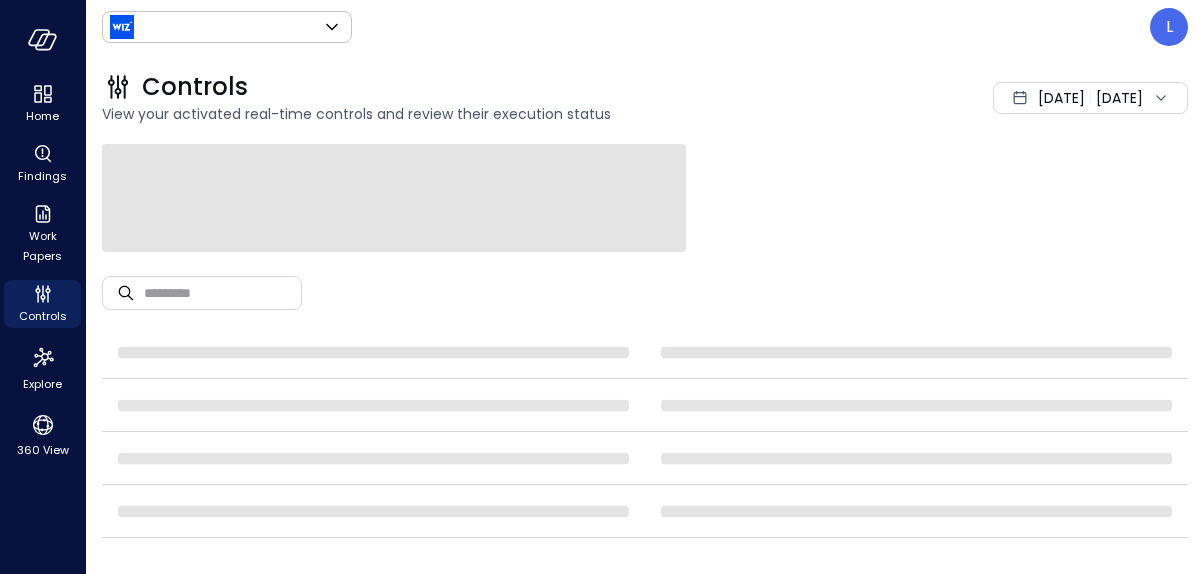 type on "******" 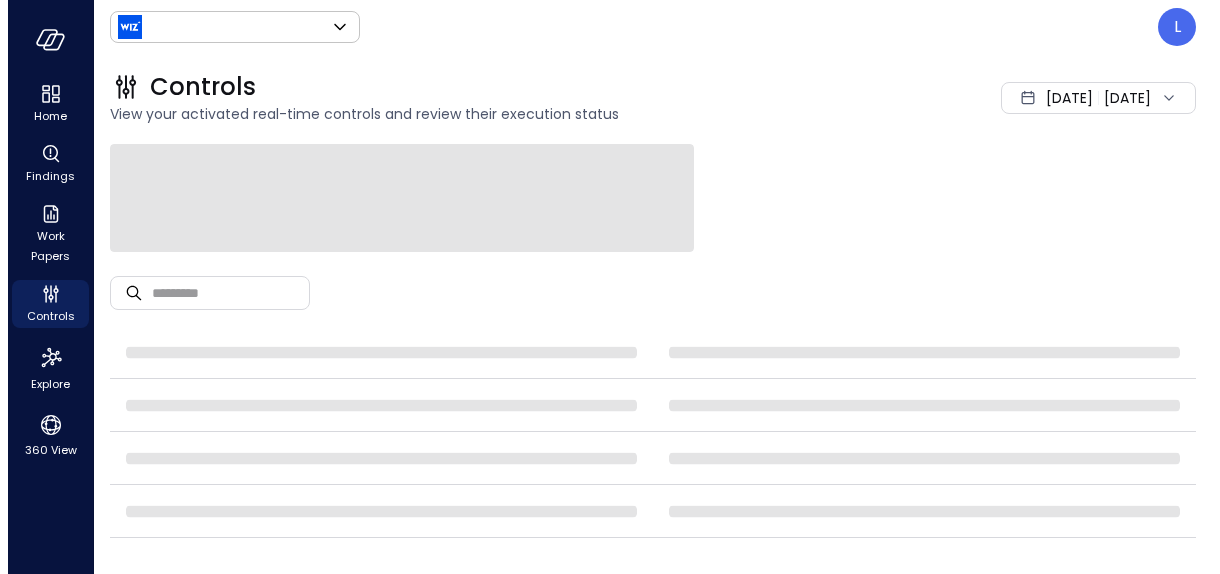 scroll, scrollTop: 0, scrollLeft: 0, axis: both 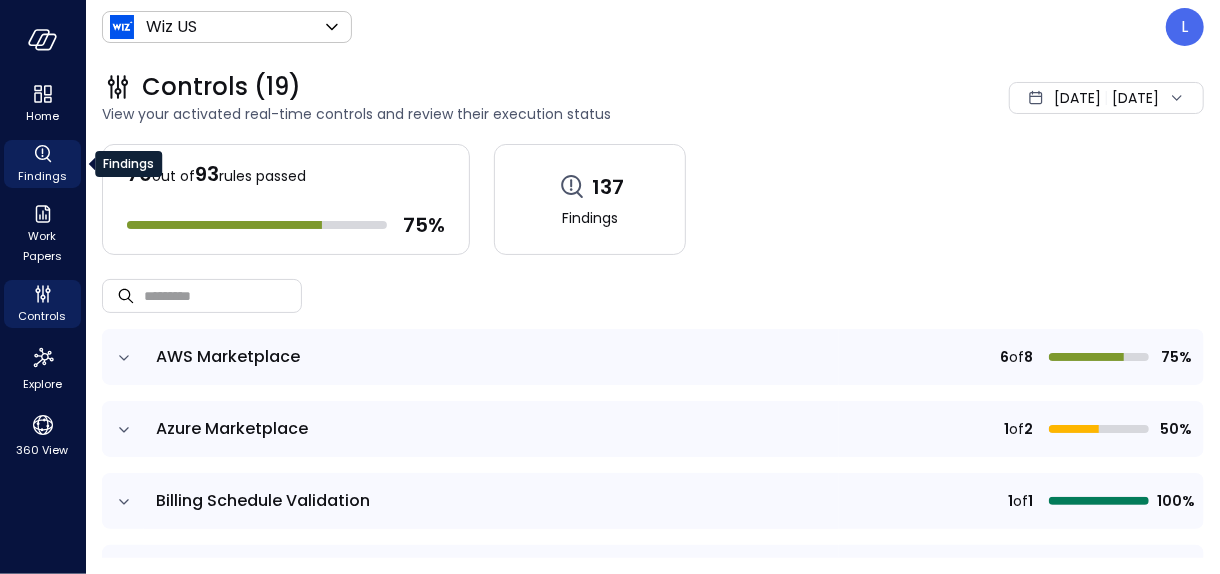 click 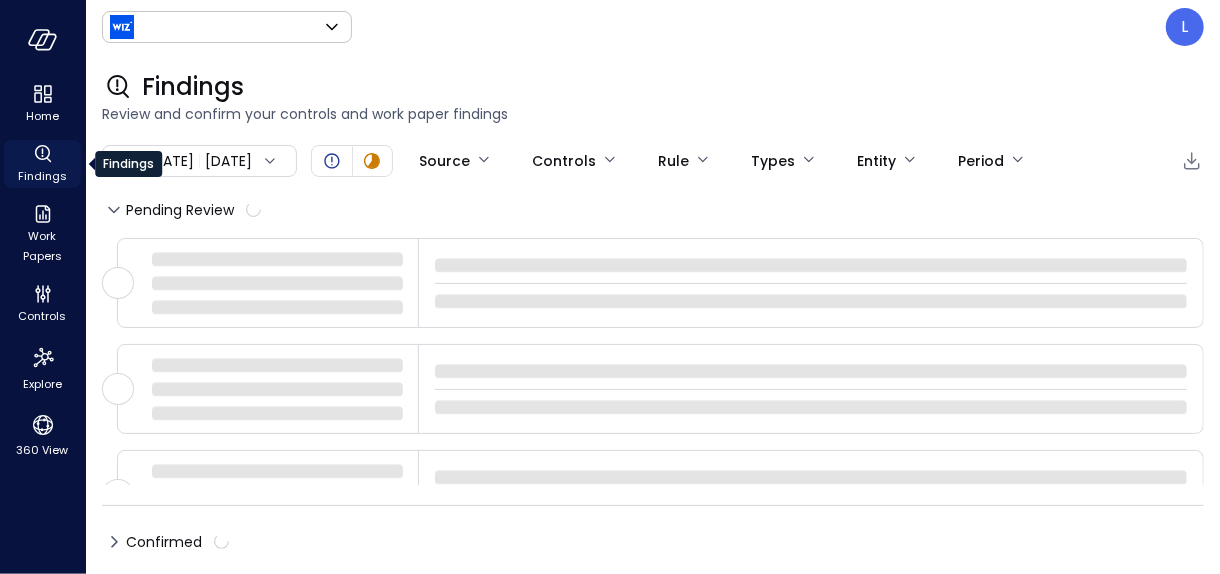 type on "******" 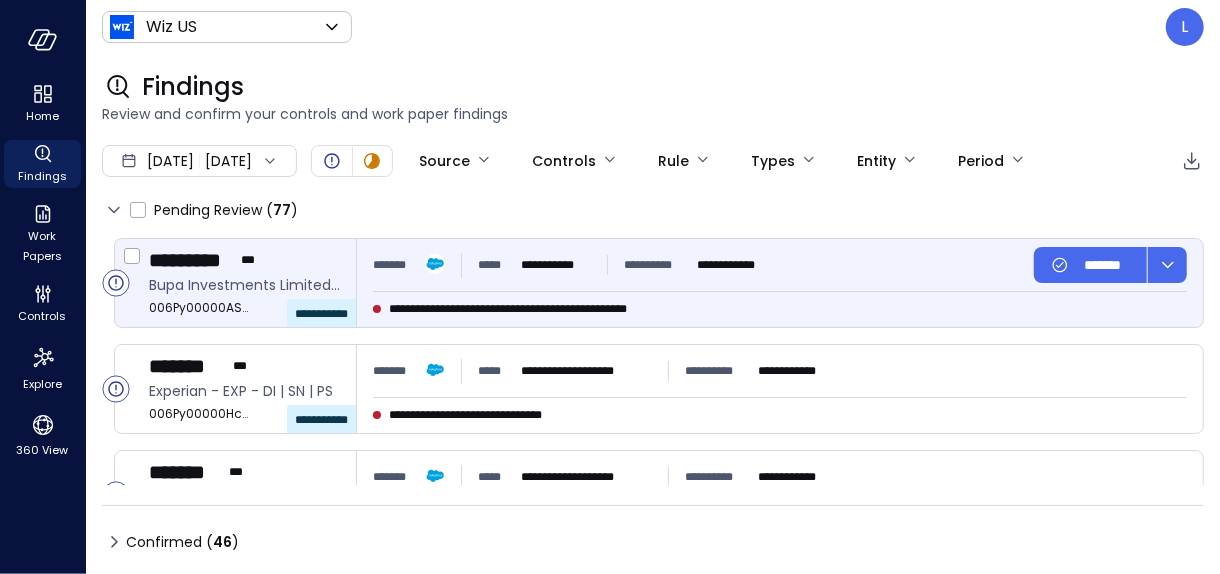 drag, startPoint x: 191, startPoint y: 261, endPoint x: 217, endPoint y: 264, distance: 26.172504 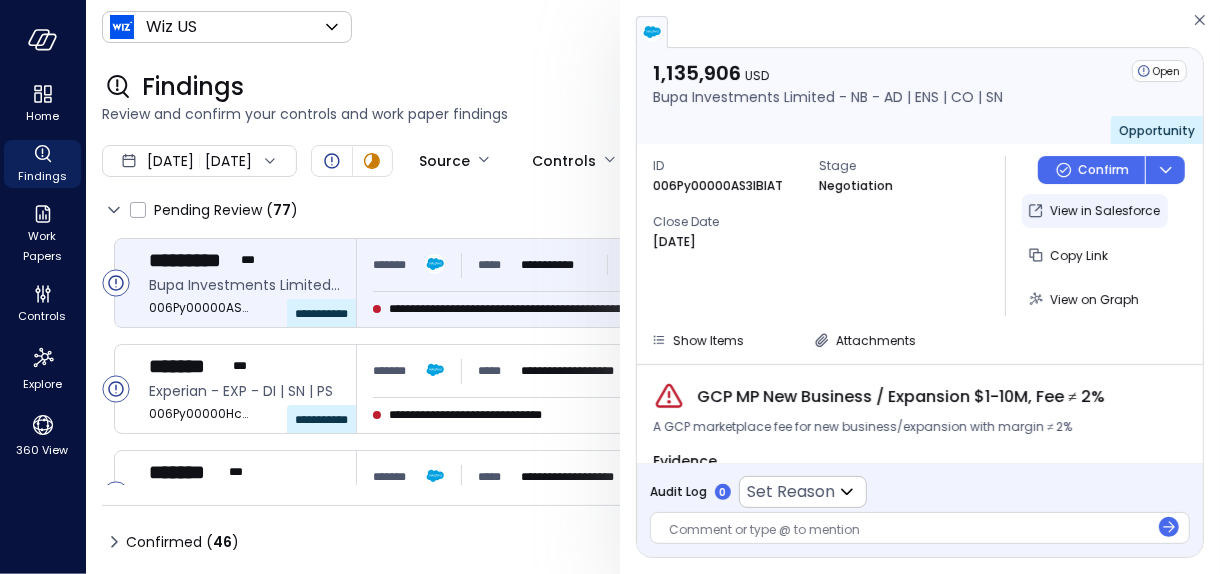 click on "View in Salesforce" at bounding box center (1105, 211) 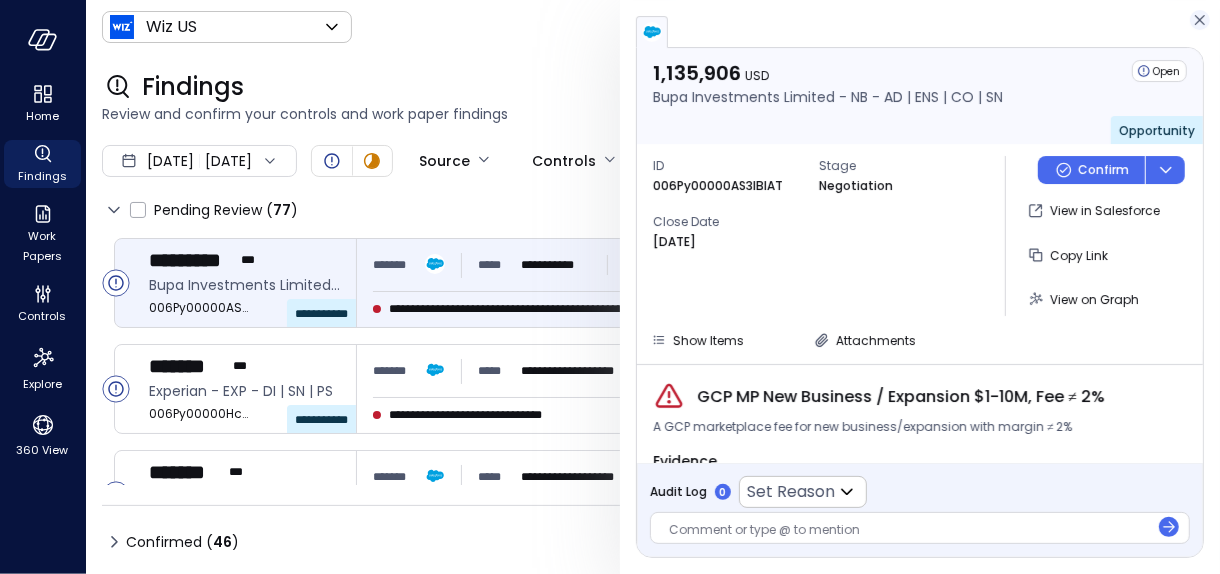 click 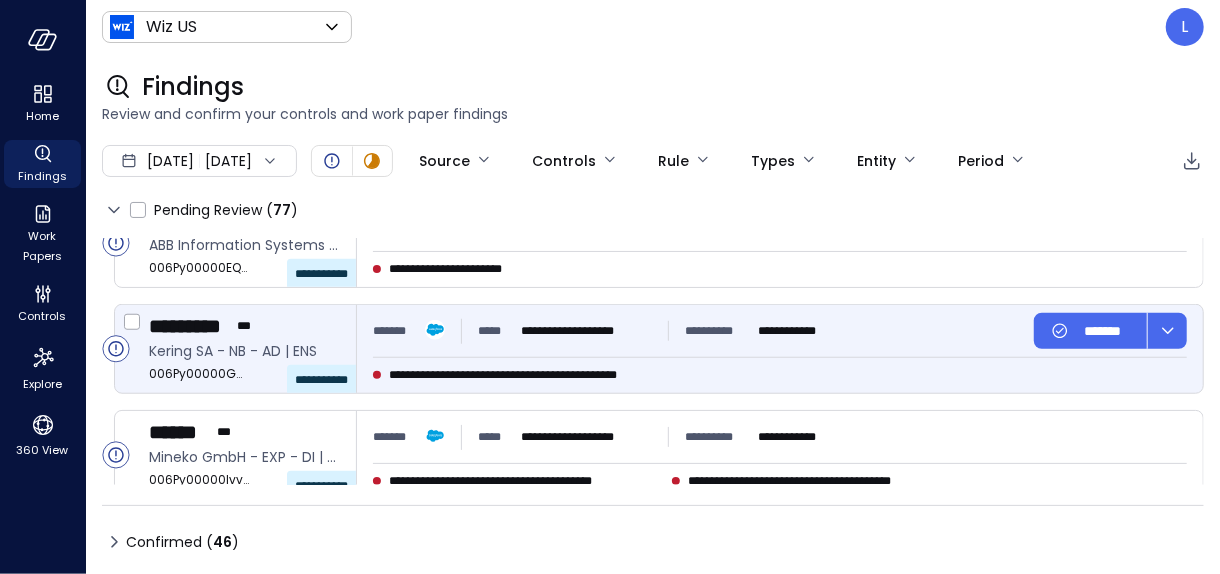 scroll, scrollTop: 1111, scrollLeft: 0, axis: vertical 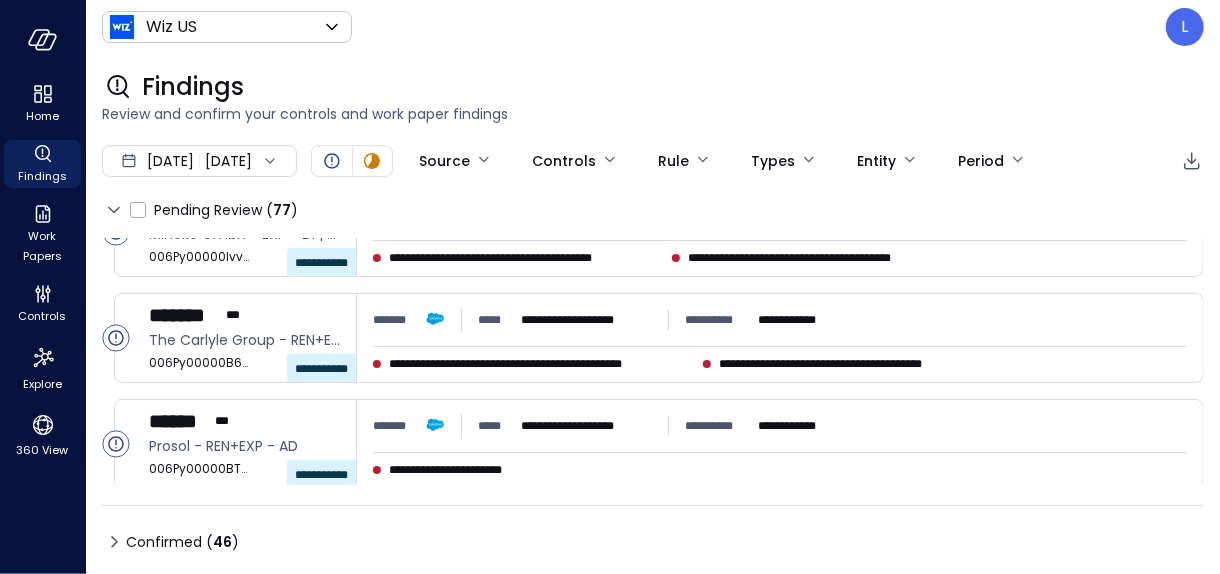 click 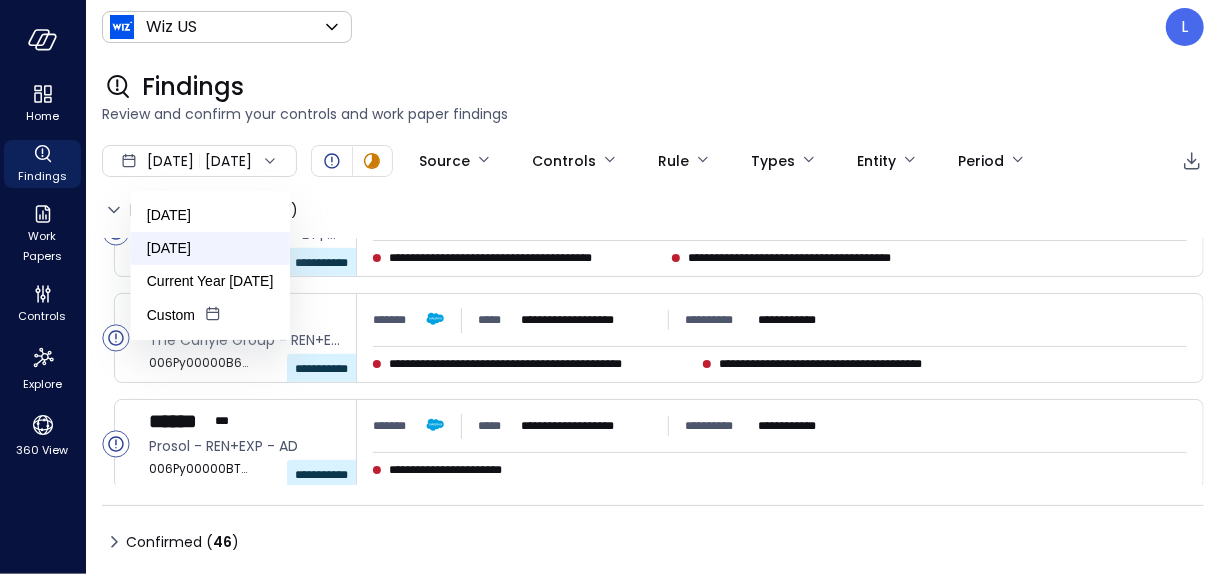 click on "[DATE]" at bounding box center (210, 248) 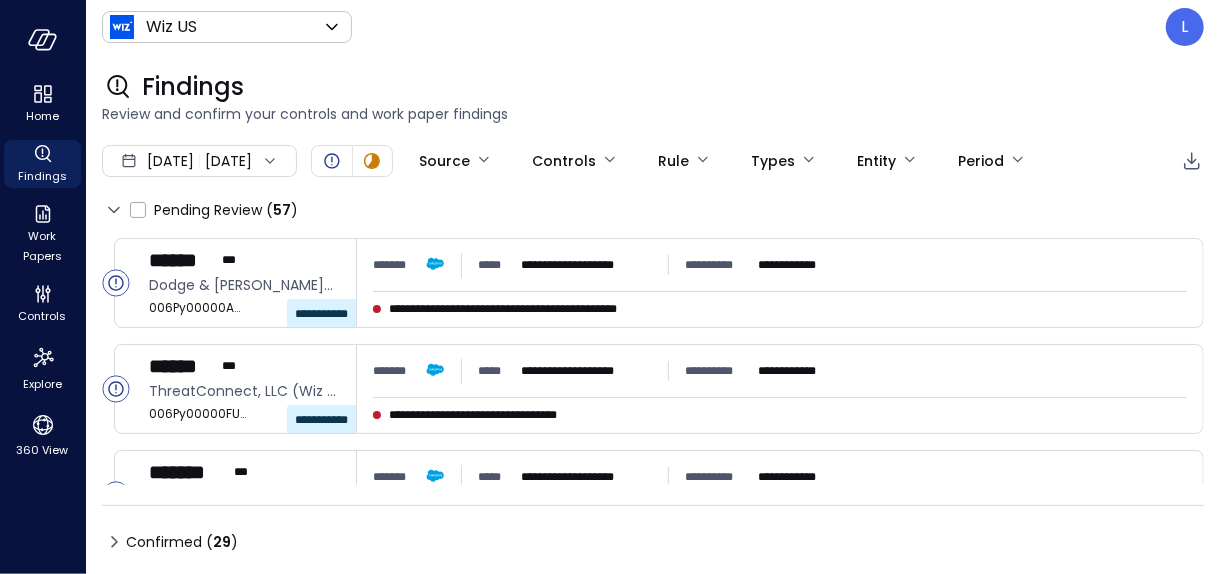 click at bounding box center (266, 161) 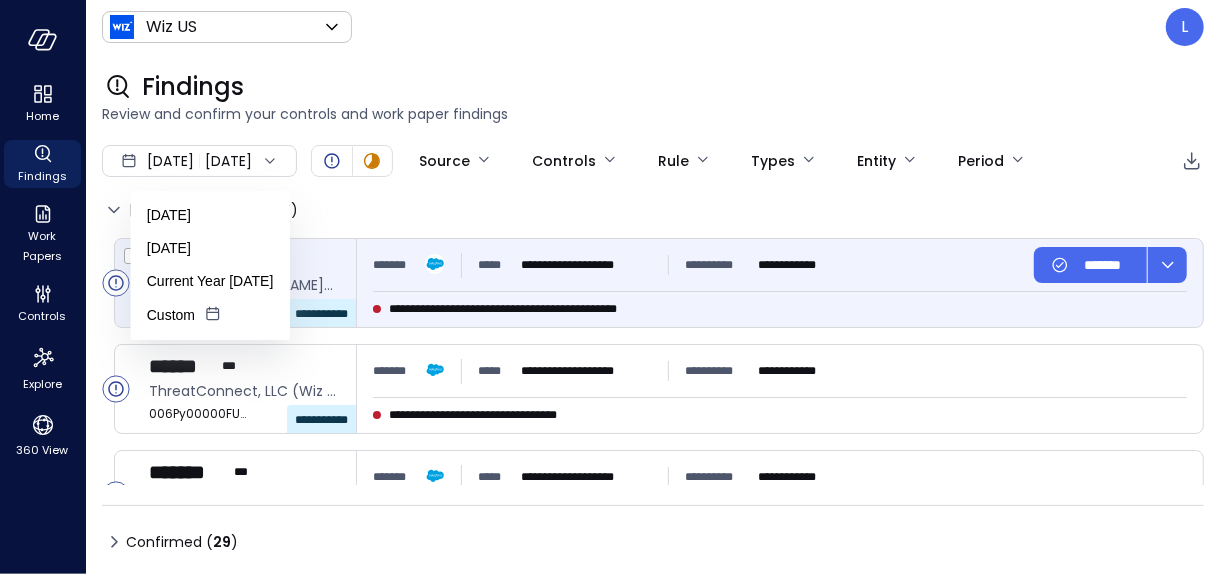 click on "*******" at bounding box center (417, 265) 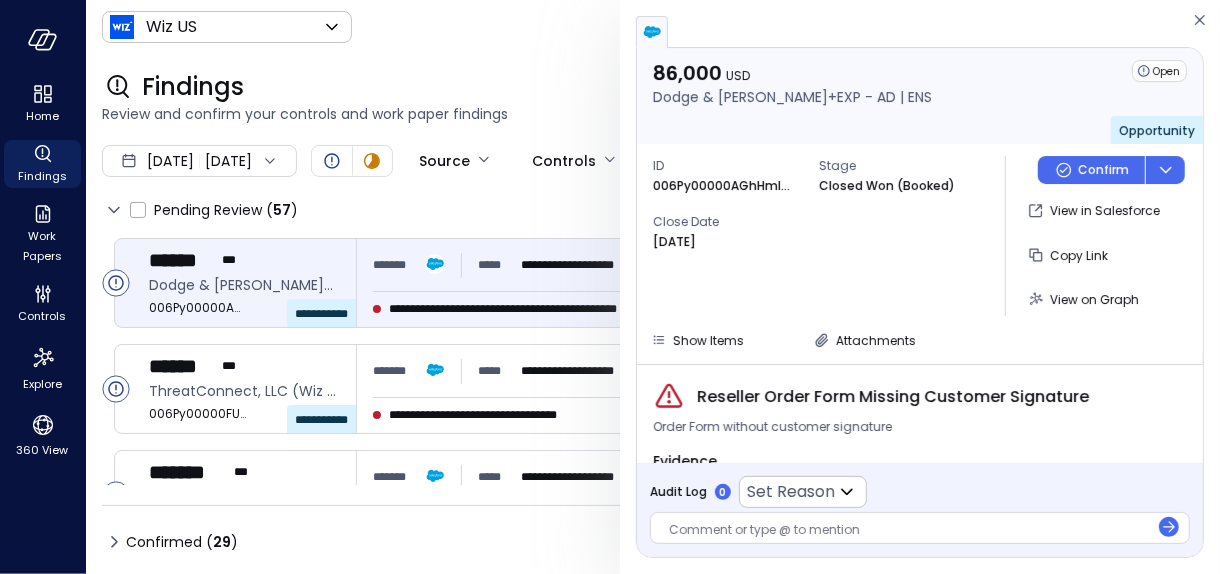 click on "[DATE] [DATE]" at bounding box center (199, 161) 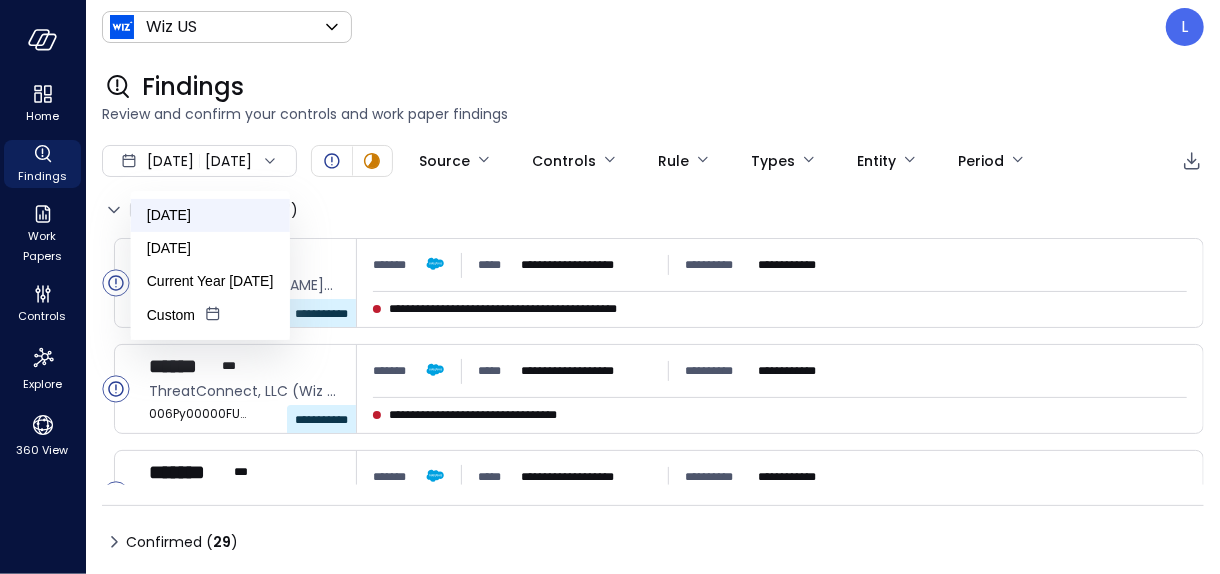 click on "[DATE]" at bounding box center [210, 215] 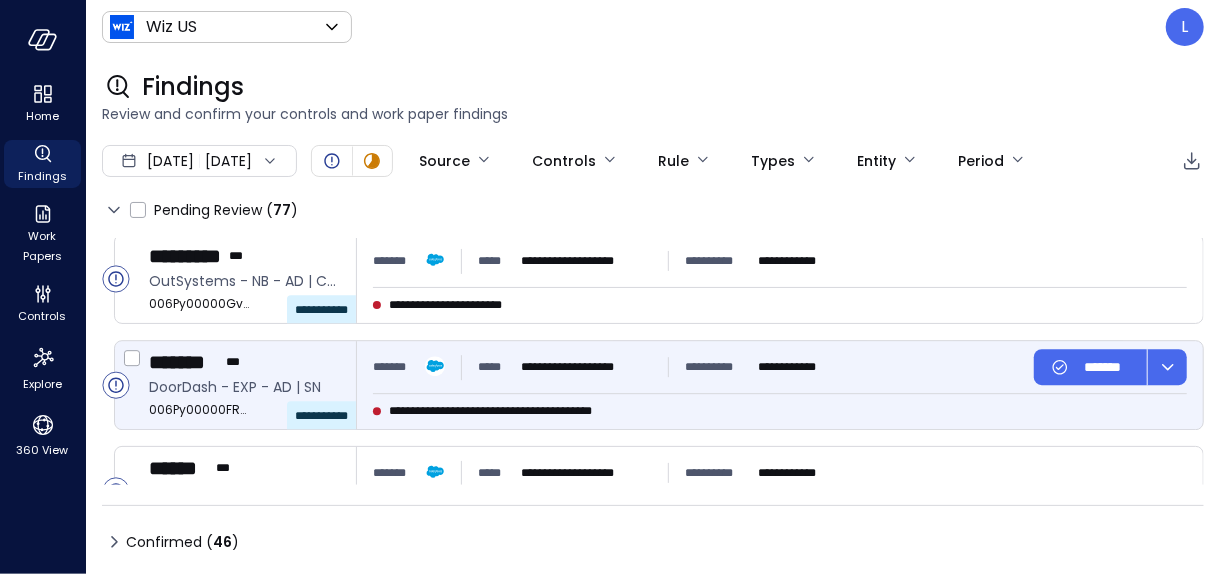 scroll, scrollTop: 2966, scrollLeft: 0, axis: vertical 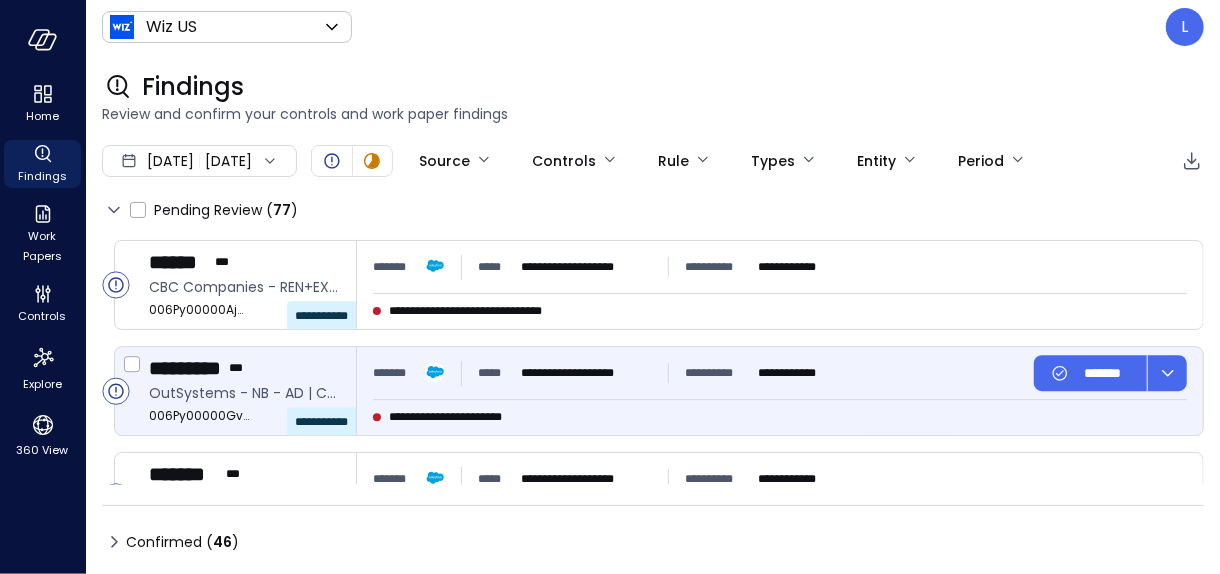 click on "********* ***" at bounding box center (244, 368) 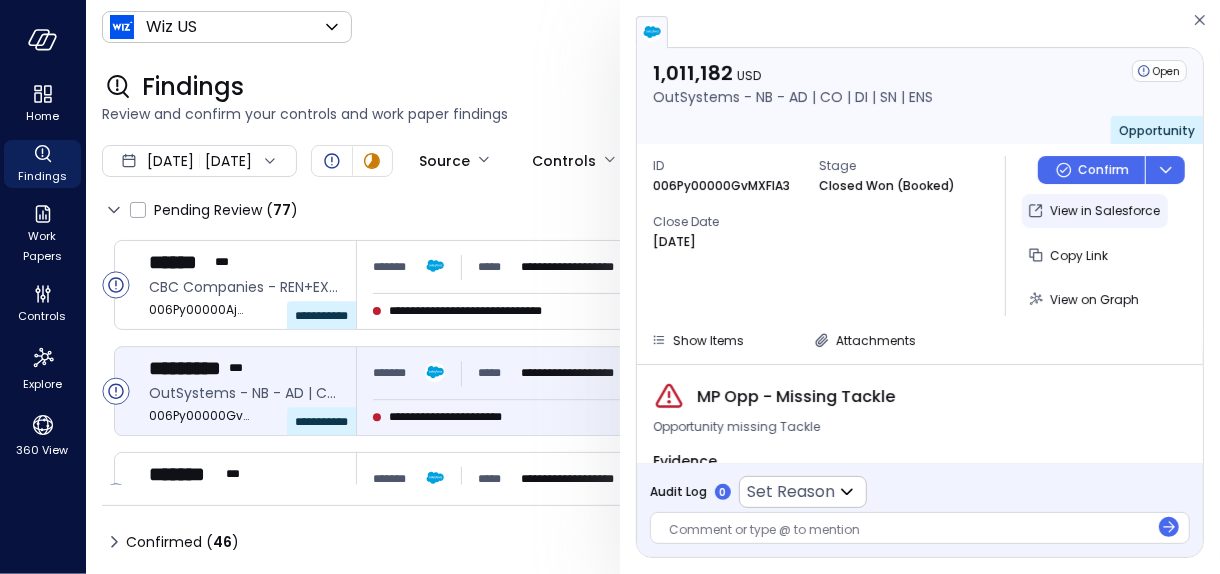 click on "View in Salesforce" at bounding box center [1105, 211] 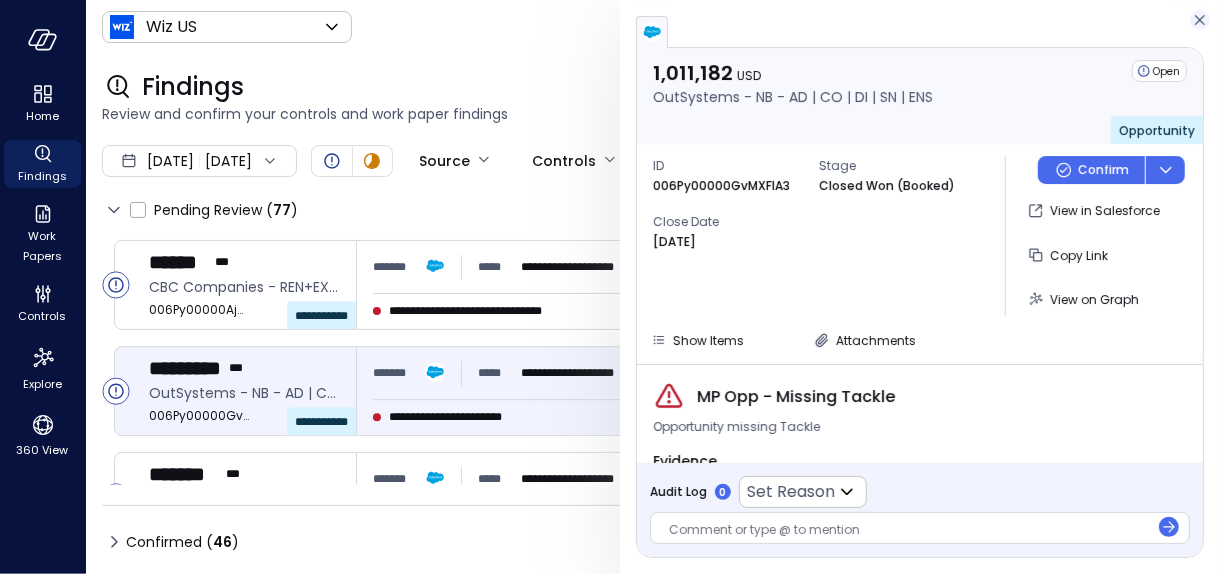 click 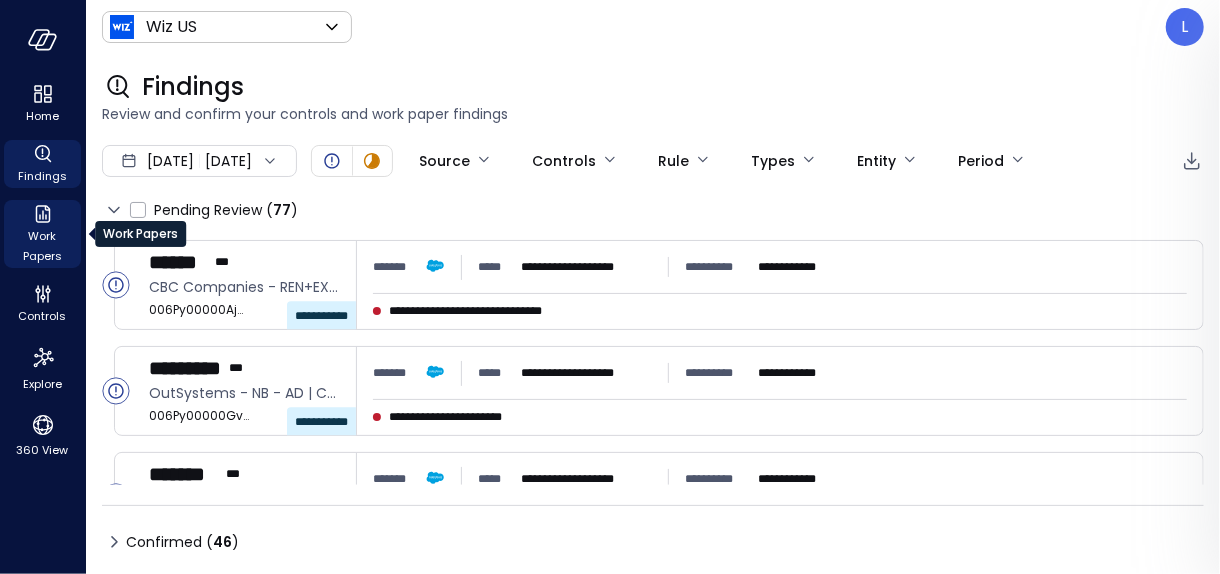 click on "Work Papers" at bounding box center (42, 246) 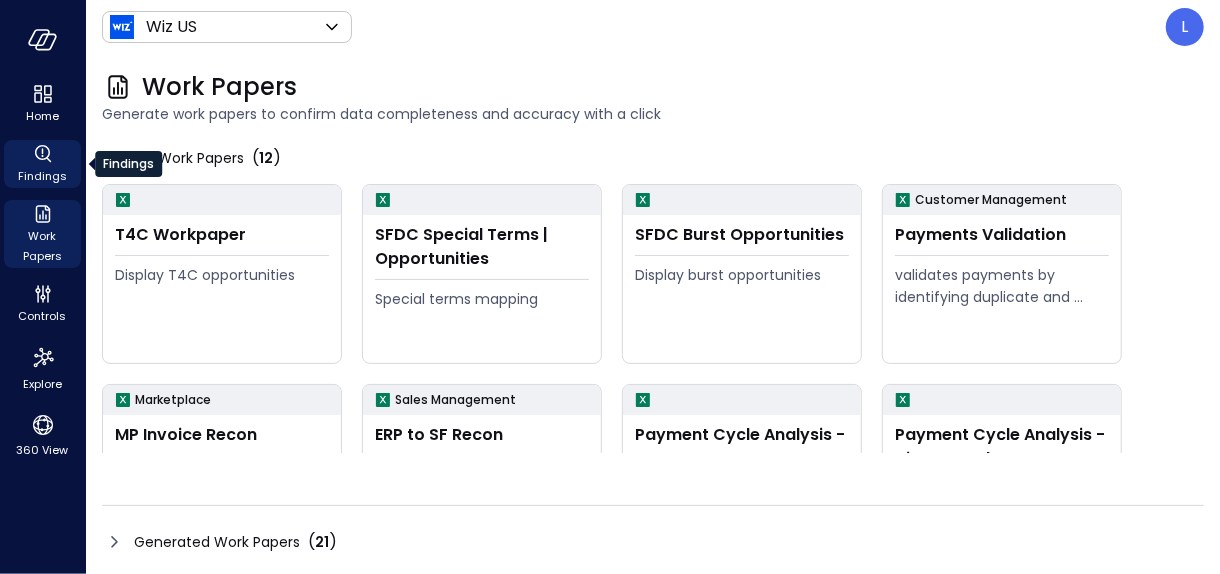 click 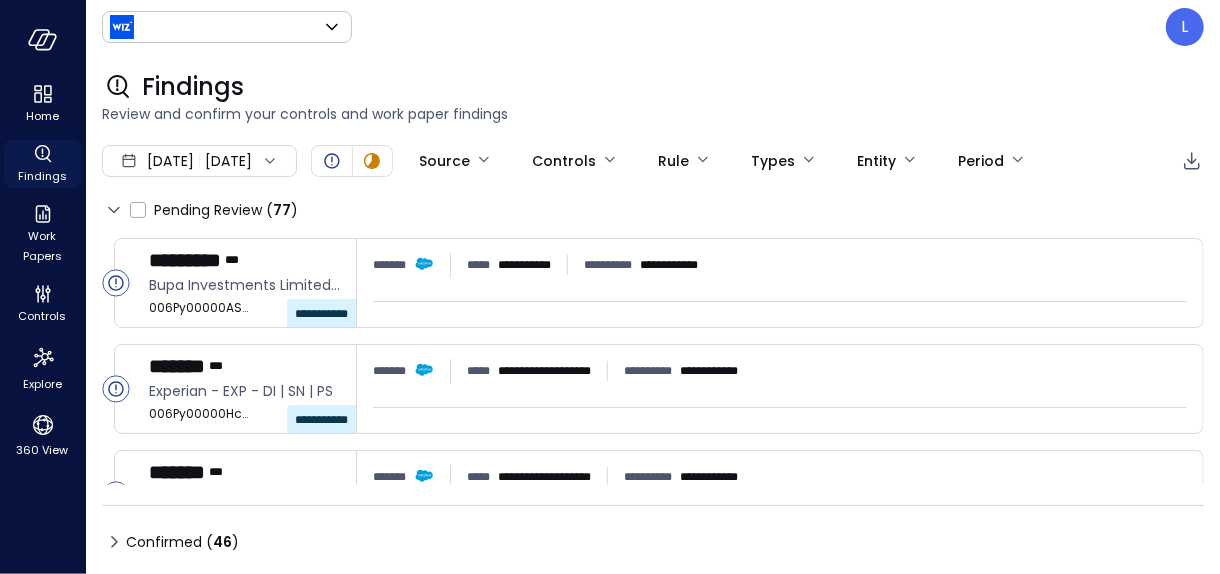 type on "******" 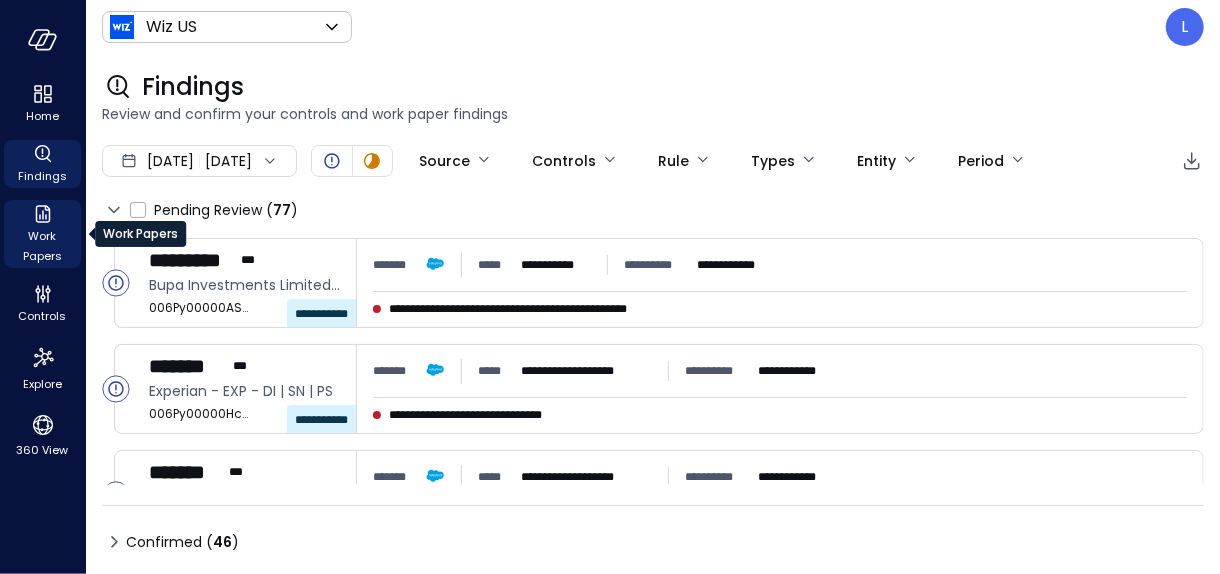click on "Work Papers" at bounding box center [42, 246] 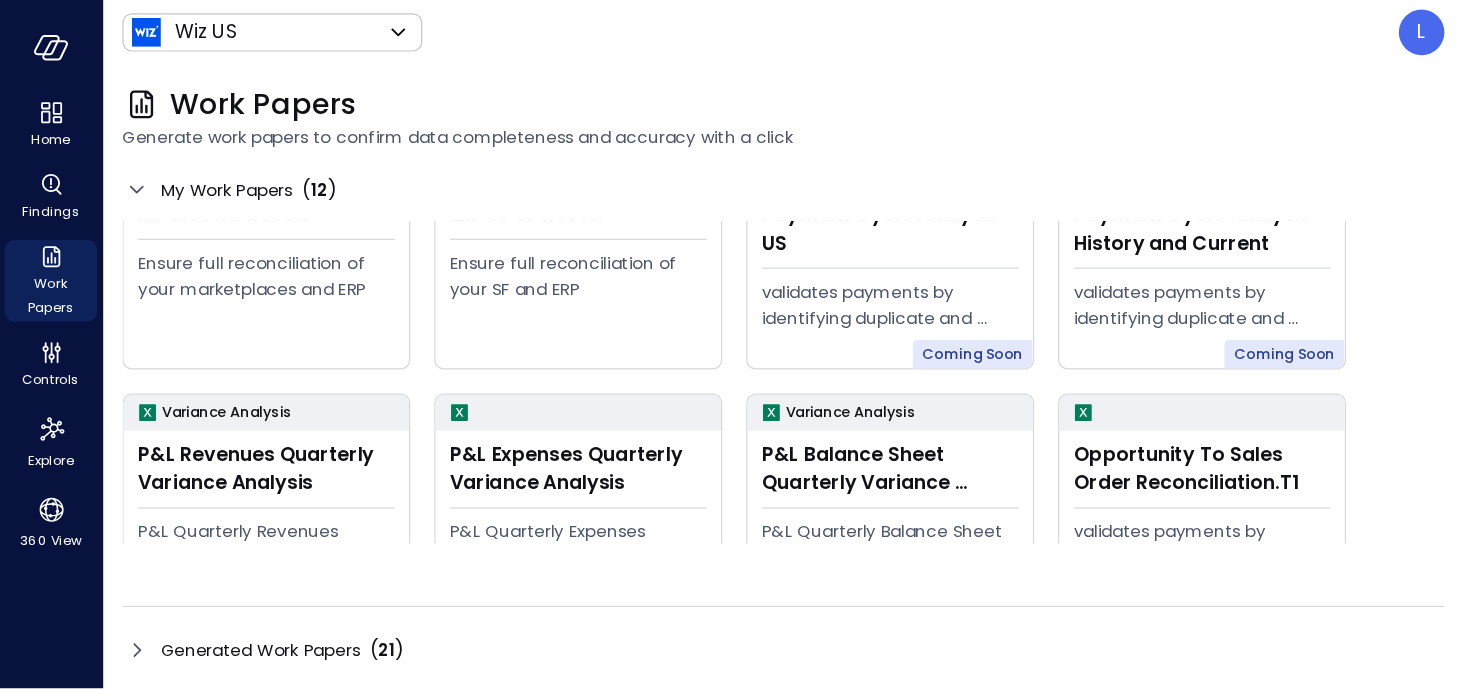 scroll, scrollTop: 309, scrollLeft: 0, axis: vertical 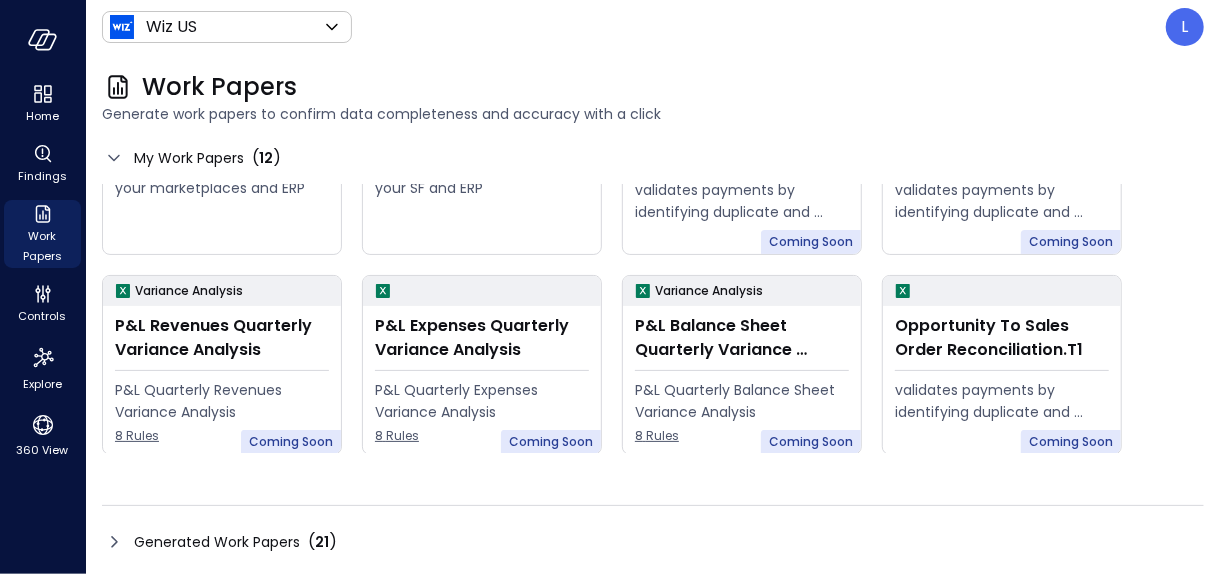 click 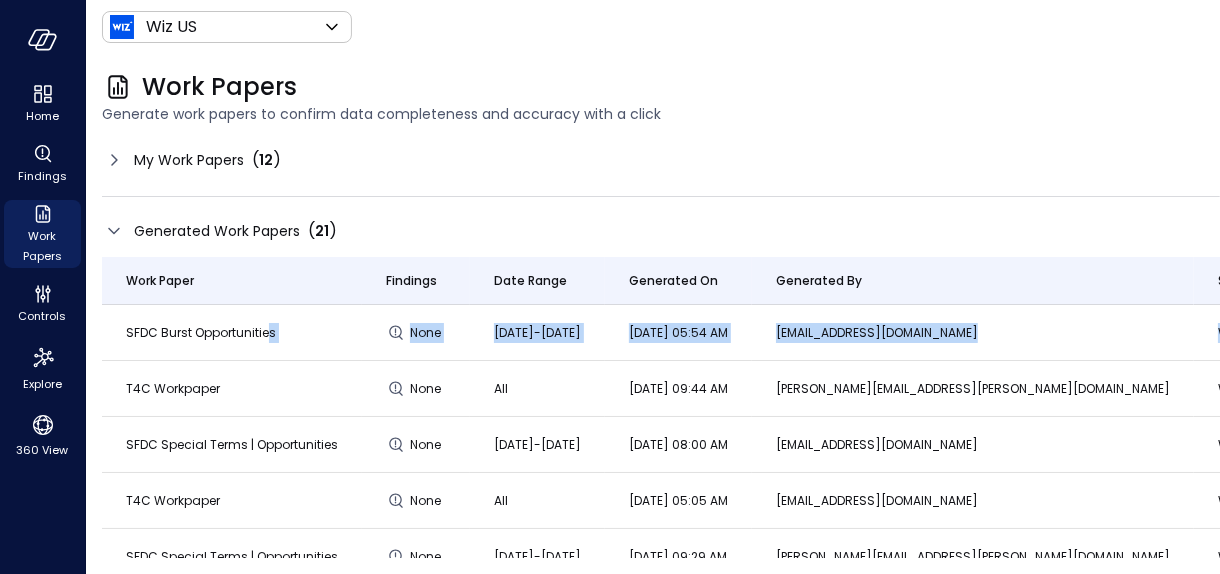 drag, startPoint x: 267, startPoint y: 329, endPoint x: 1218, endPoint y: 326, distance: 951.00476 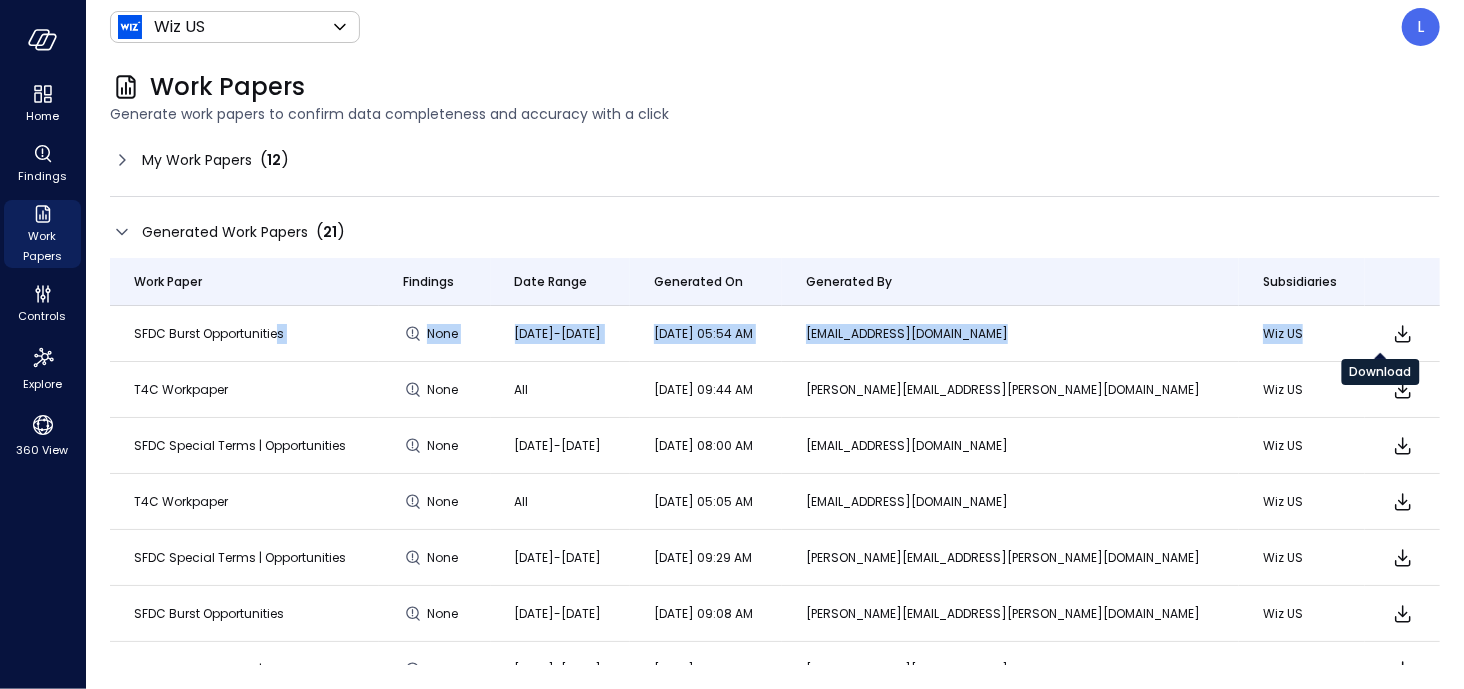 click 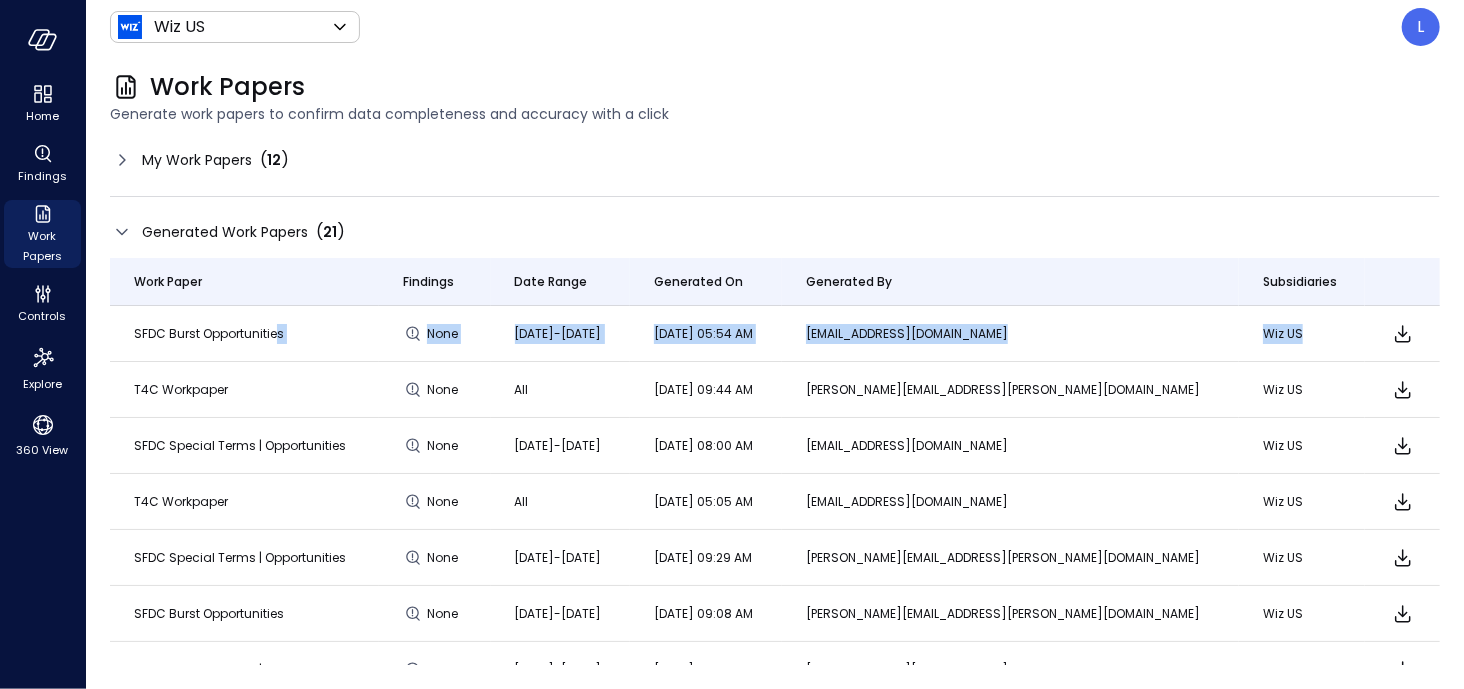 scroll, scrollTop: 133, scrollLeft: 0, axis: vertical 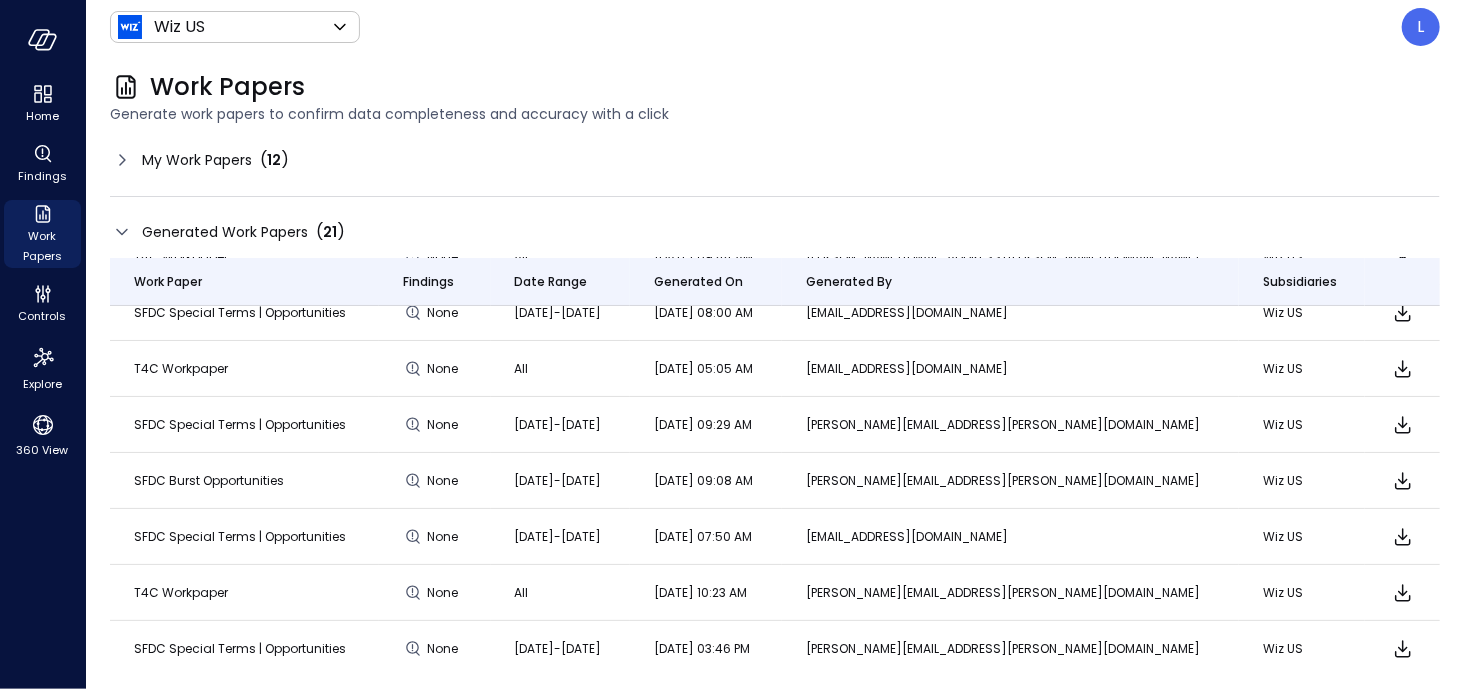 click 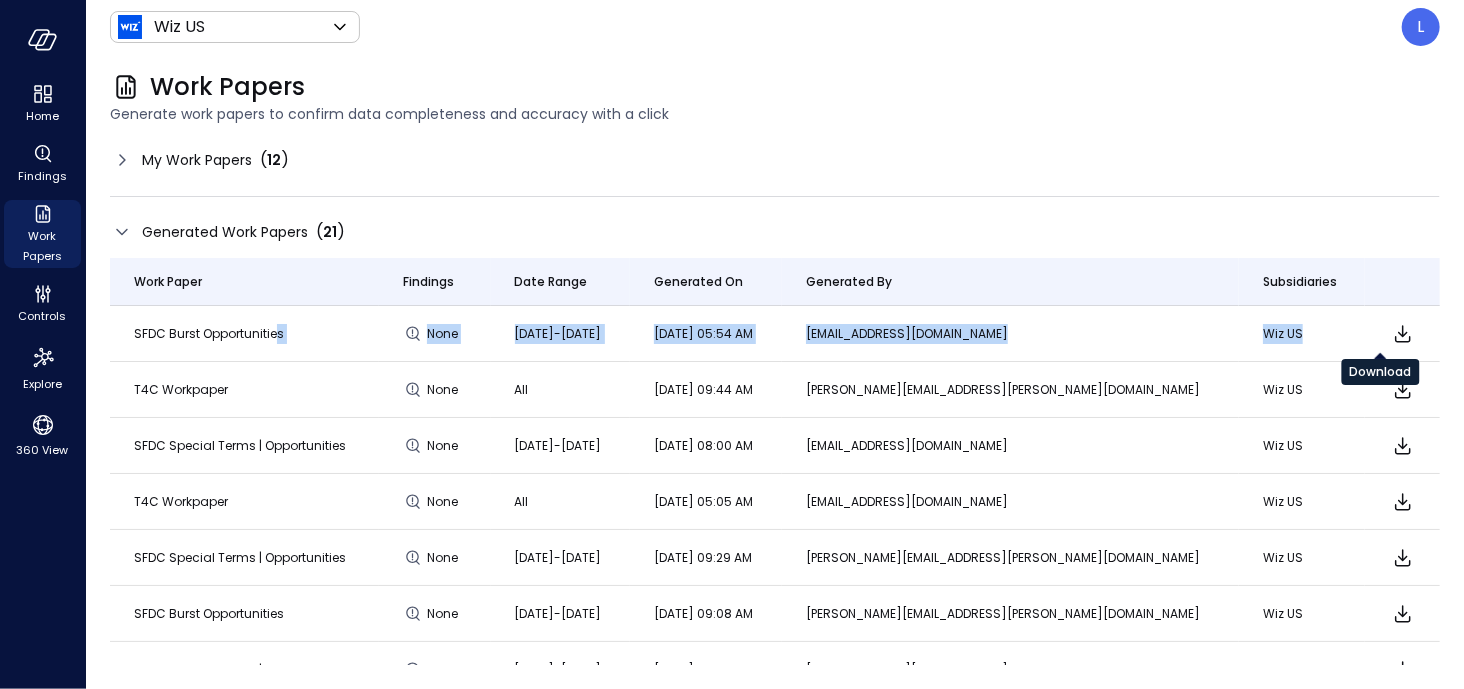 click 